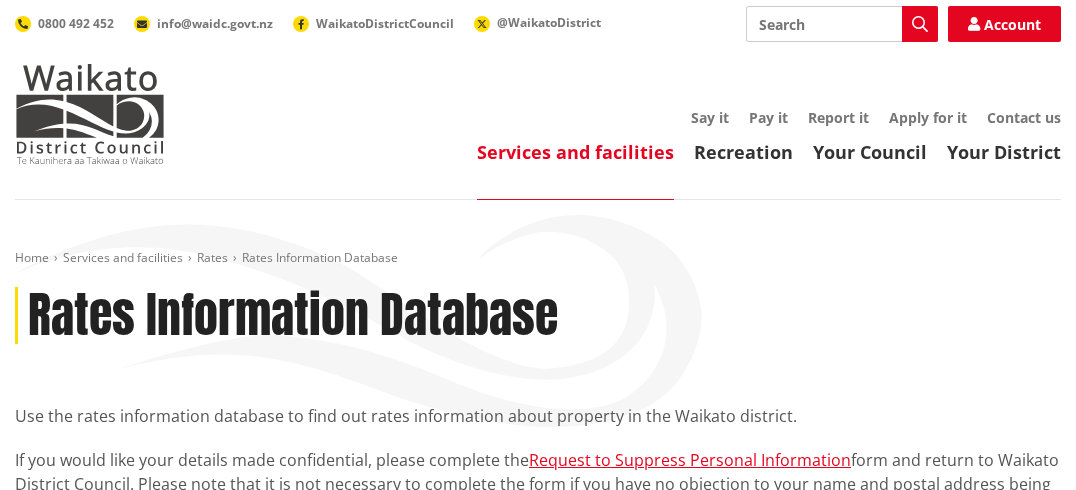 scroll, scrollTop: 0, scrollLeft: 0, axis: both 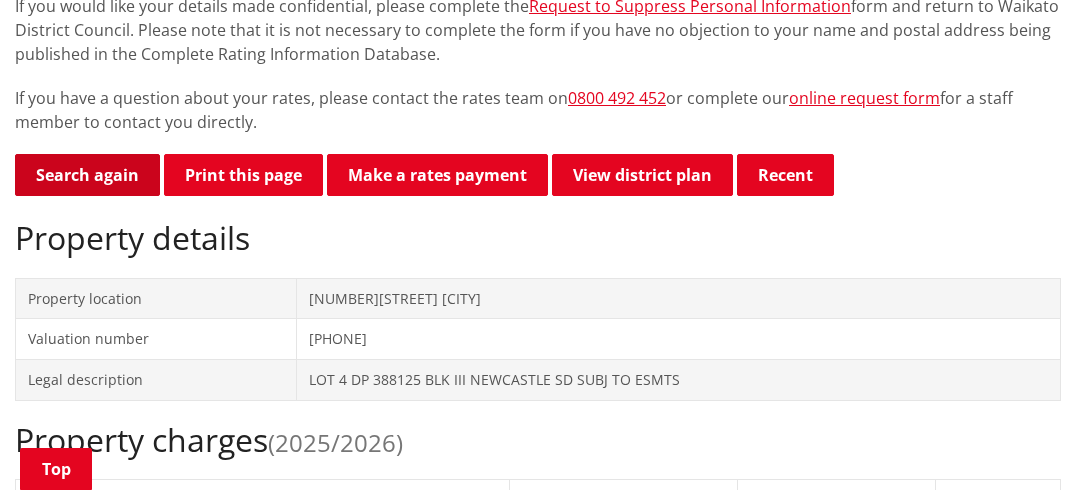 click on "Search again" at bounding box center (87, 175) 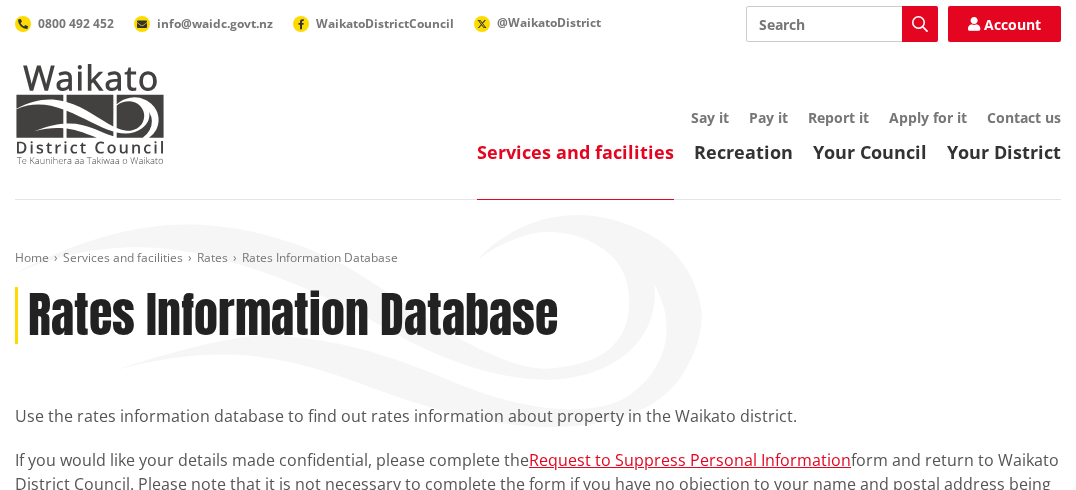 scroll, scrollTop: 0, scrollLeft: 0, axis: both 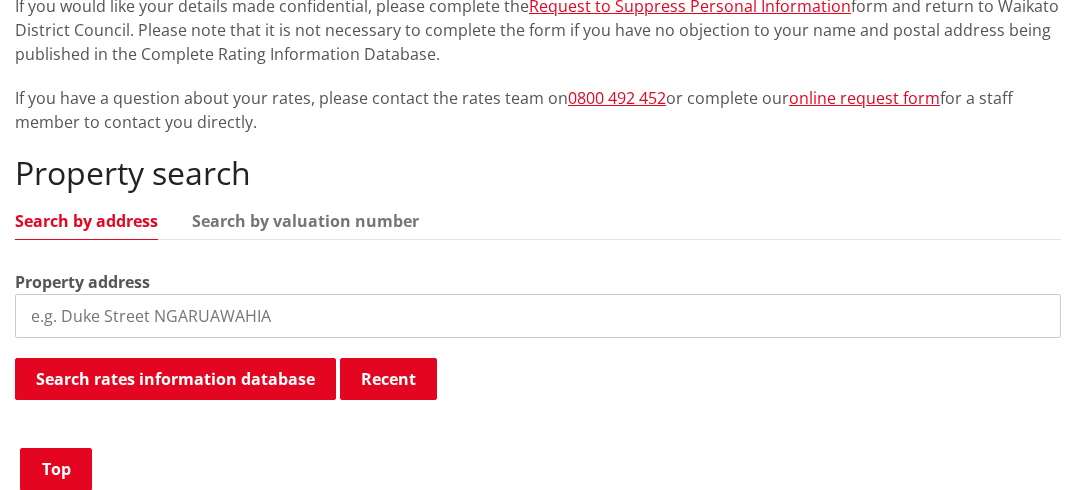 click at bounding box center [538, 316] 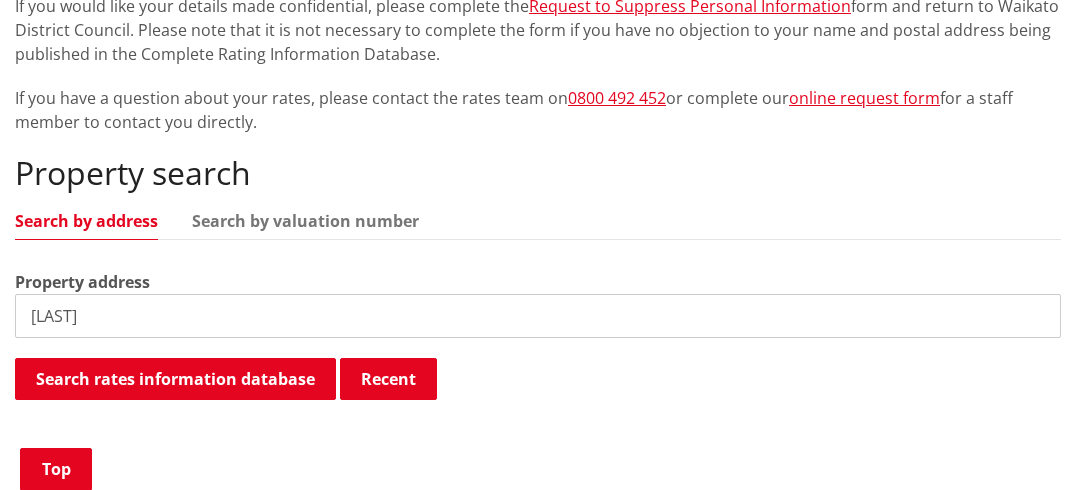 click on "tauwhare road" at bounding box center [538, 316] 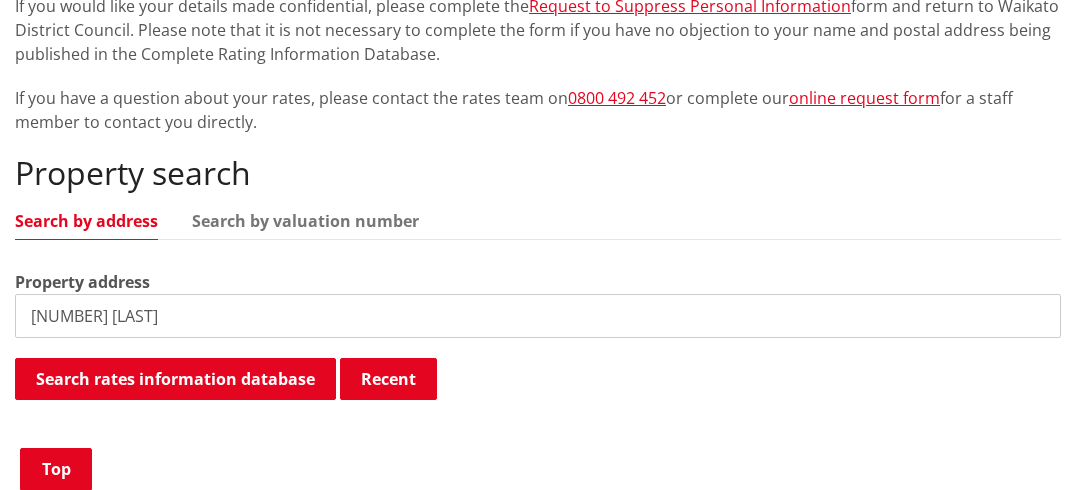 type on "1105 tauwhare road" 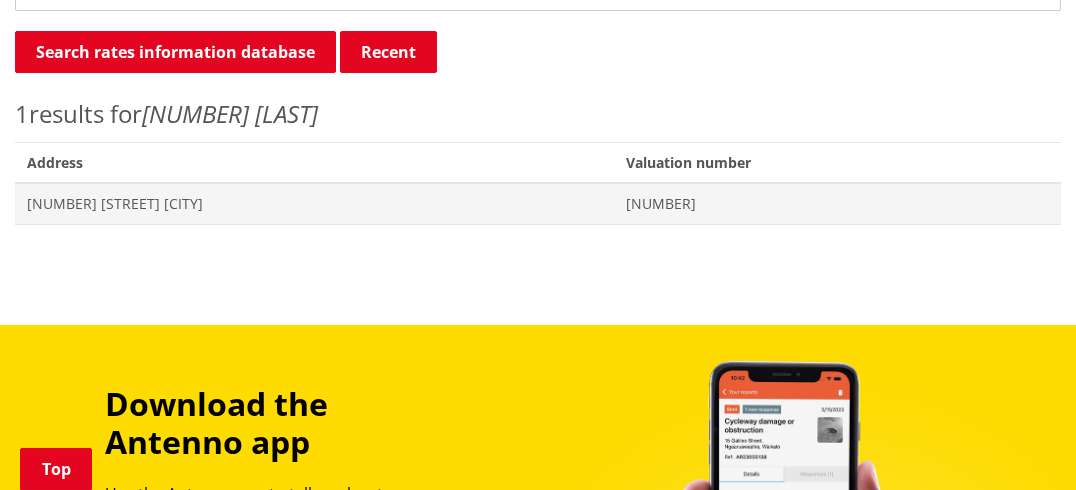 scroll, scrollTop: 788, scrollLeft: 0, axis: vertical 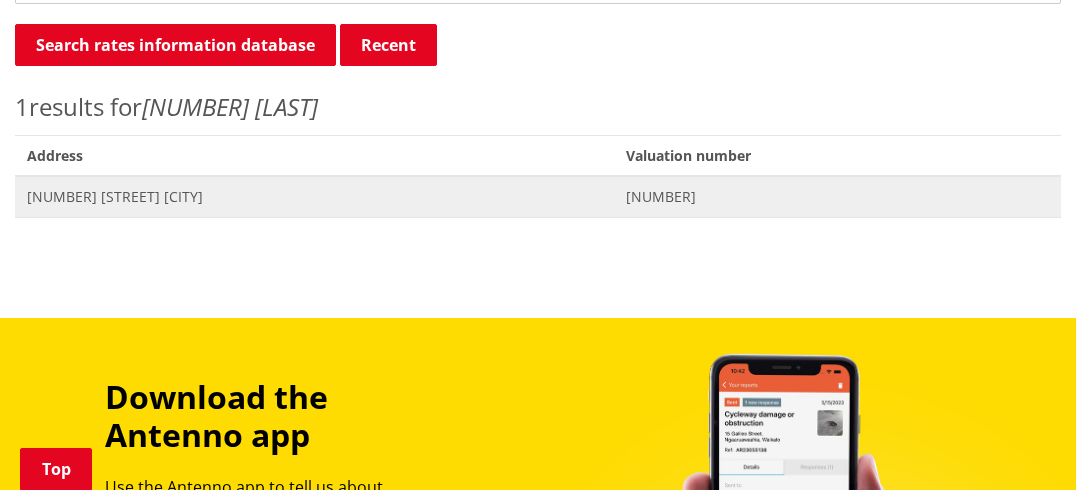 click on "[NUMBER] [STREET] [CITY]" at bounding box center (314, 197) 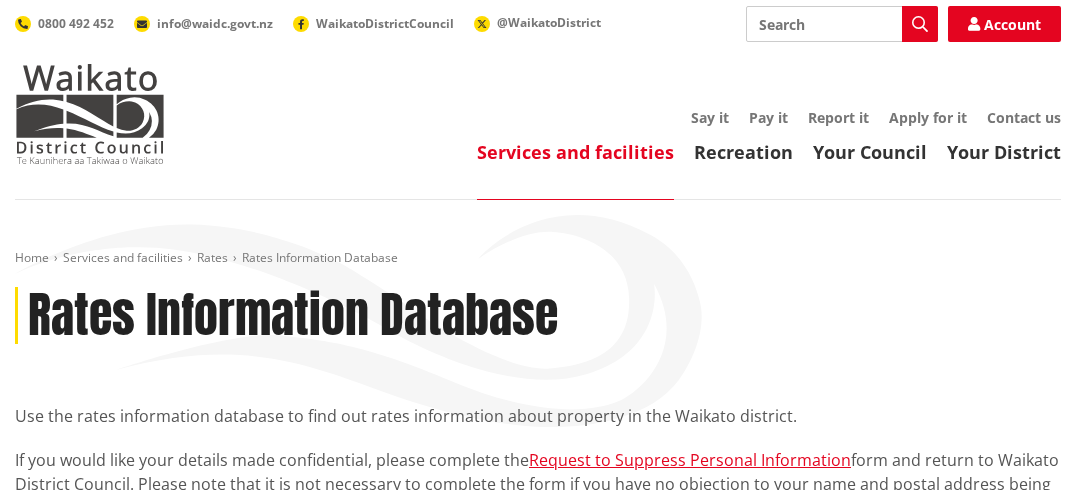 scroll, scrollTop: 0, scrollLeft: 0, axis: both 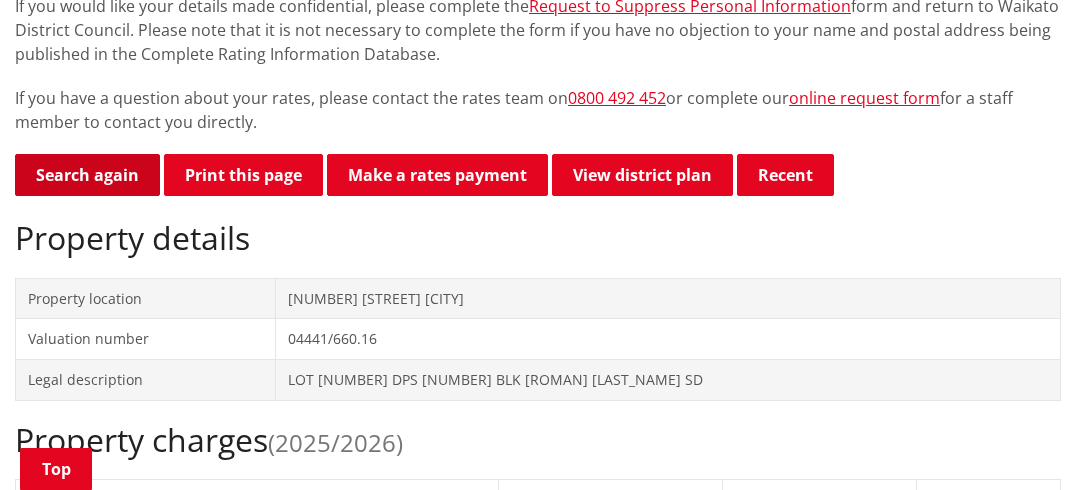 click on "Search again" at bounding box center [87, 175] 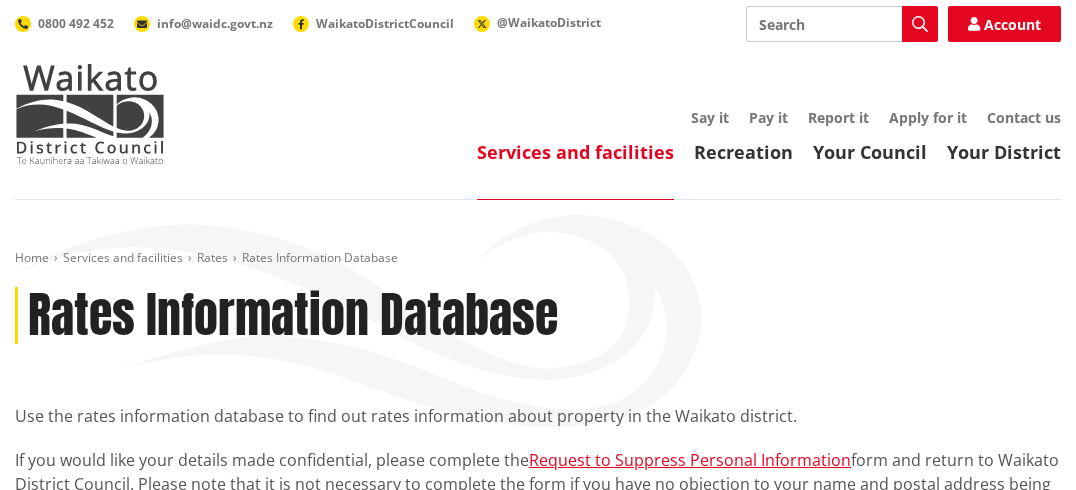 scroll, scrollTop: 0, scrollLeft: 0, axis: both 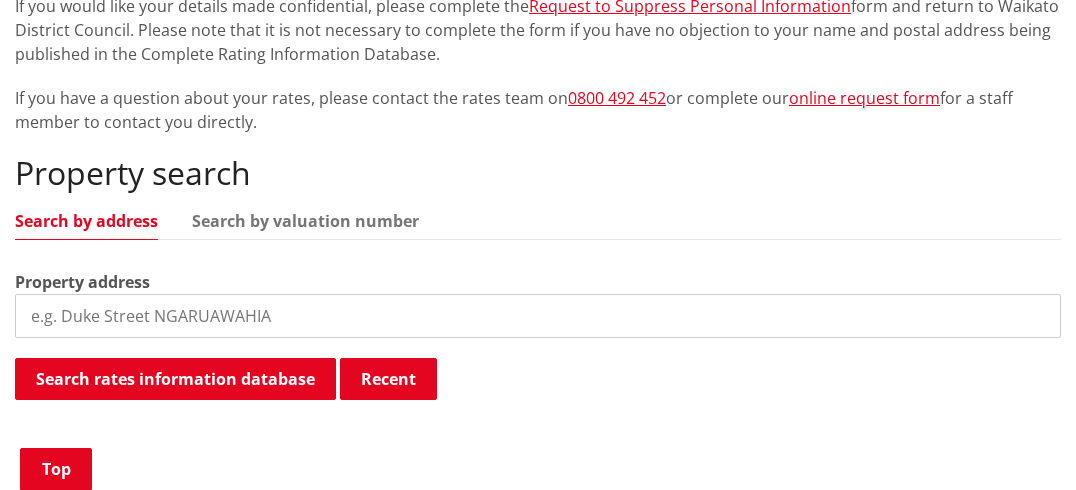 click at bounding box center (538, 316) 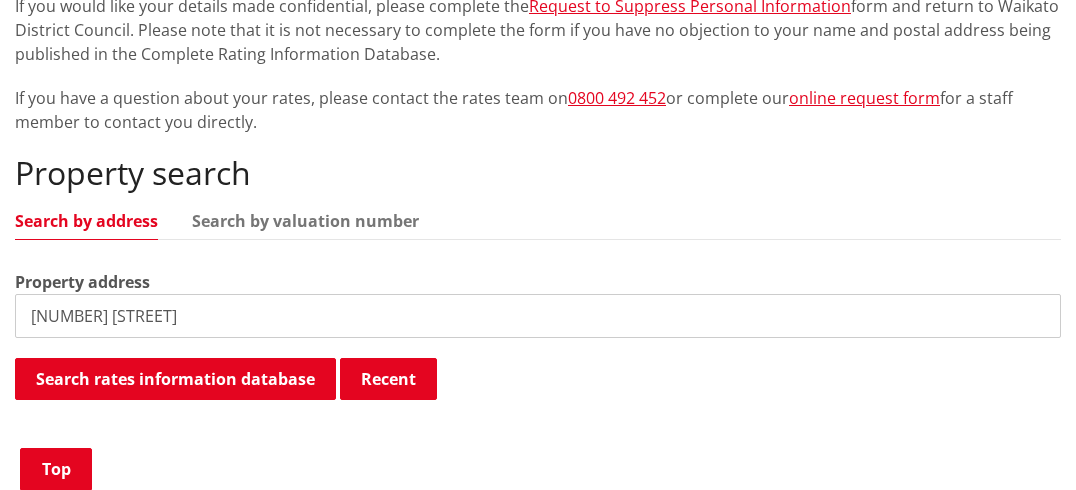 type on "1089b tauwhare" 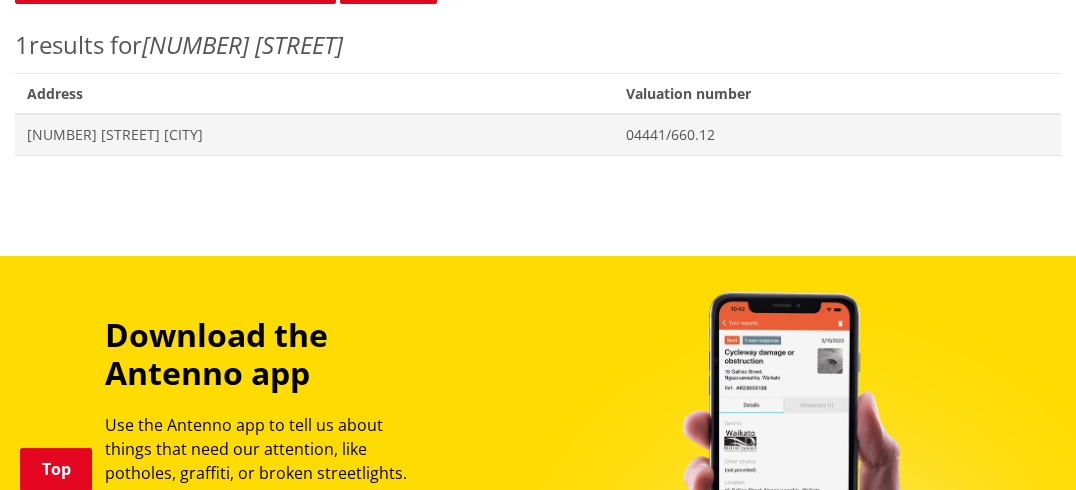 scroll, scrollTop: 908, scrollLeft: 0, axis: vertical 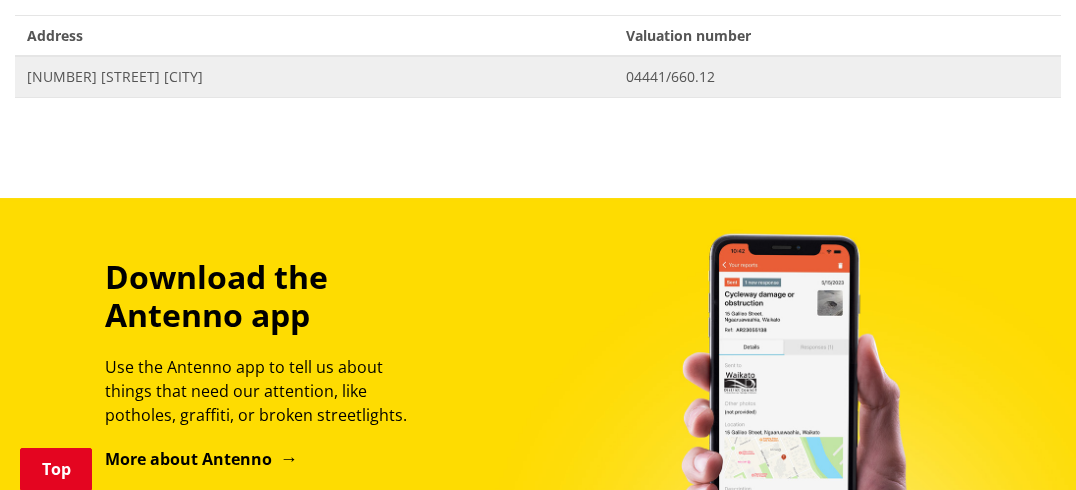 click on "1089B Tauwhare Road TAUWHARE" at bounding box center (314, 77) 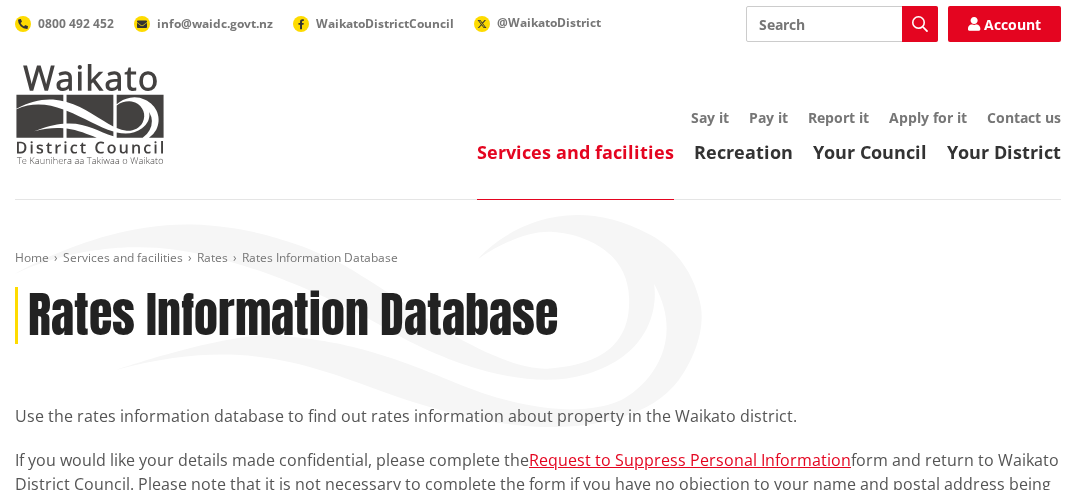 scroll, scrollTop: 454, scrollLeft: 0, axis: vertical 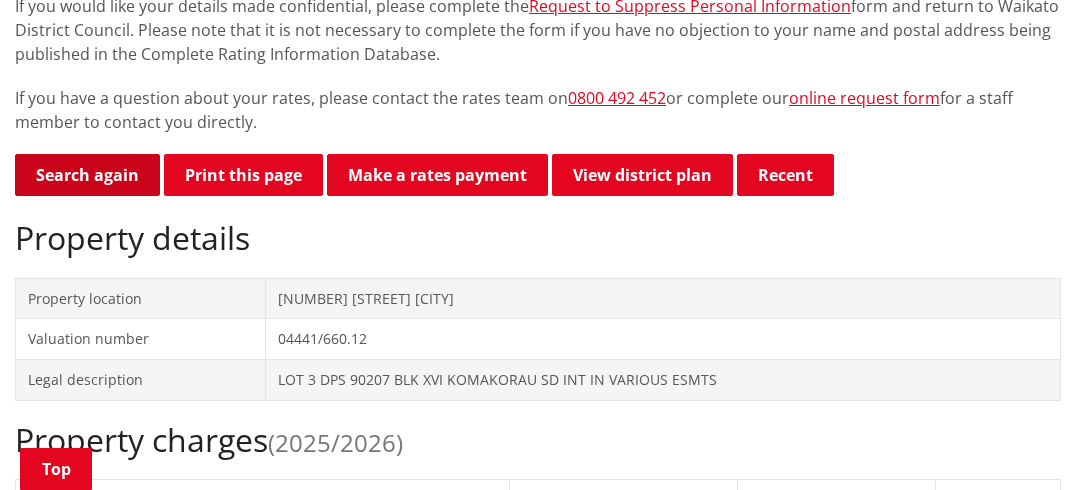 click on "Search again" at bounding box center (87, 175) 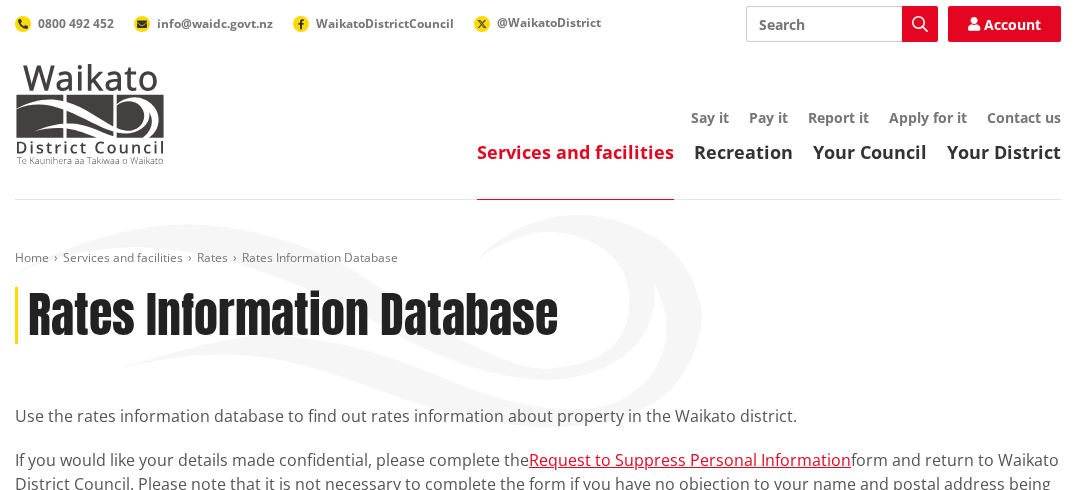 scroll, scrollTop: 0, scrollLeft: 0, axis: both 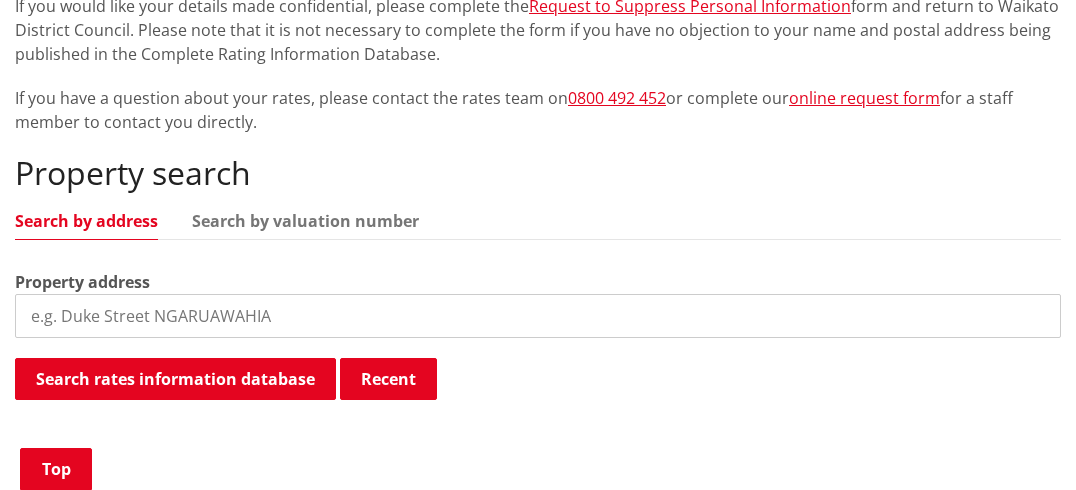 click at bounding box center [538, 316] 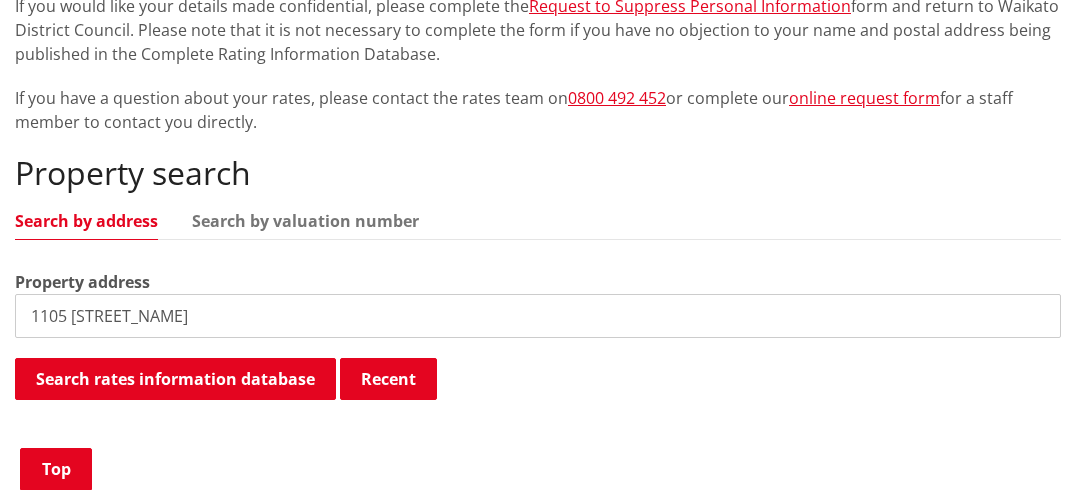 type on "1105 tauwhare" 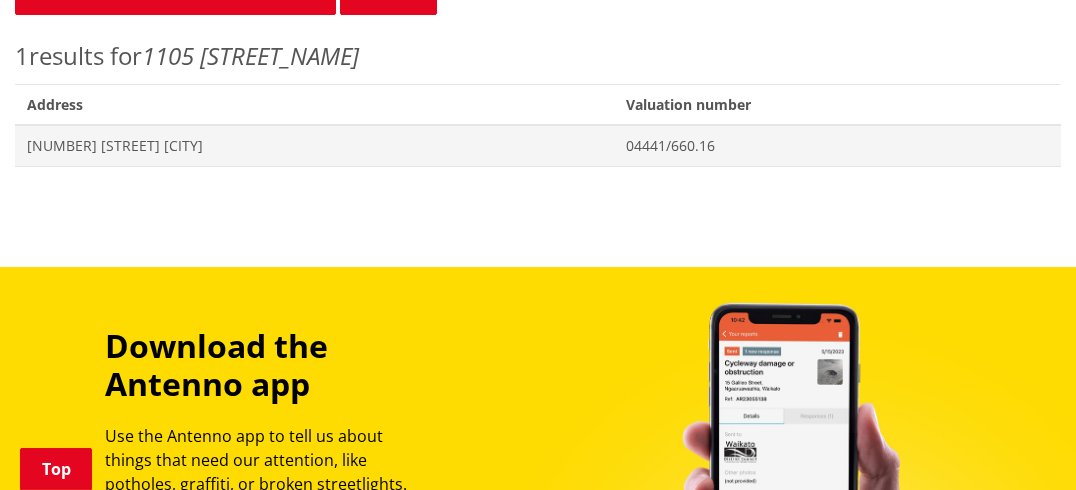 scroll, scrollTop: 908, scrollLeft: 0, axis: vertical 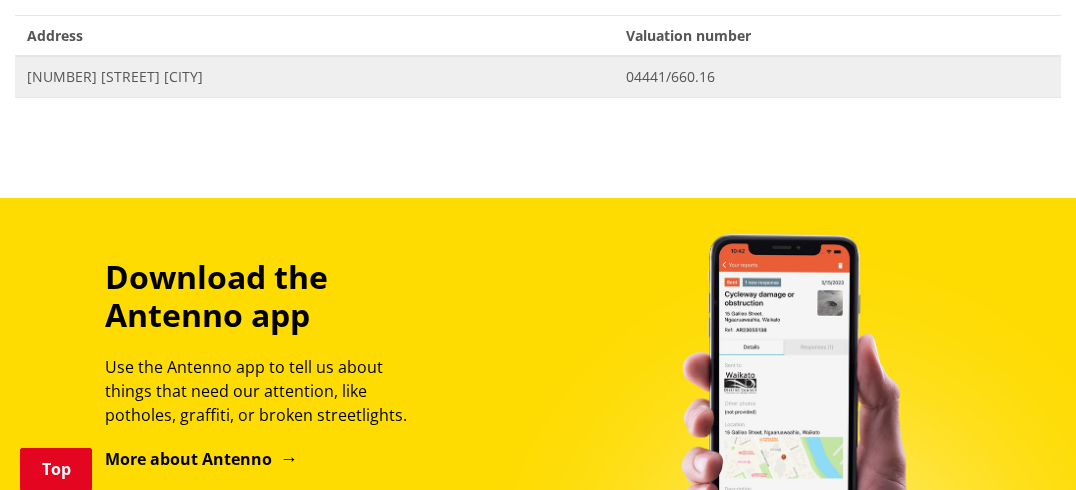 click on "[NUMBER] [STREET] [CITY]" at bounding box center (314, 77) 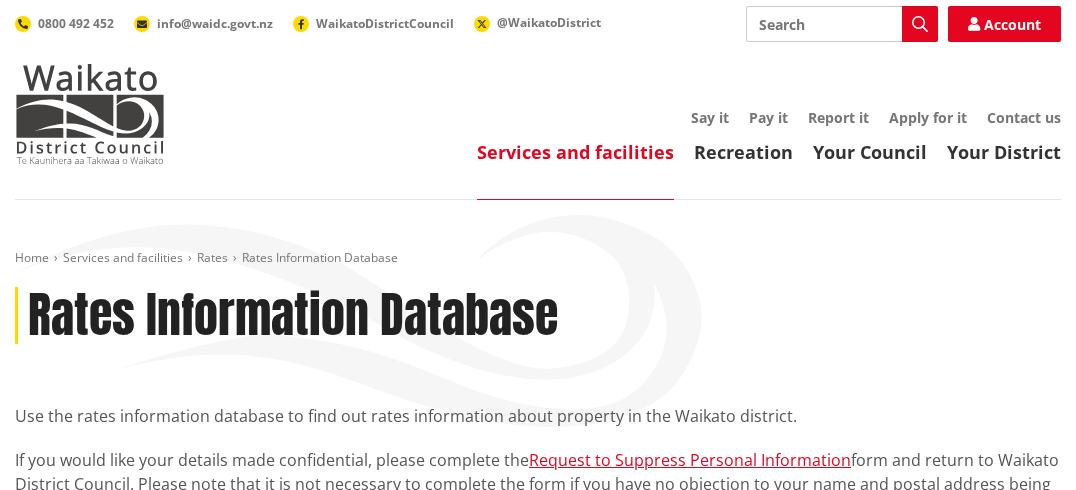scroll, scrollTop: 0, scrollLeft: 0, axis: both 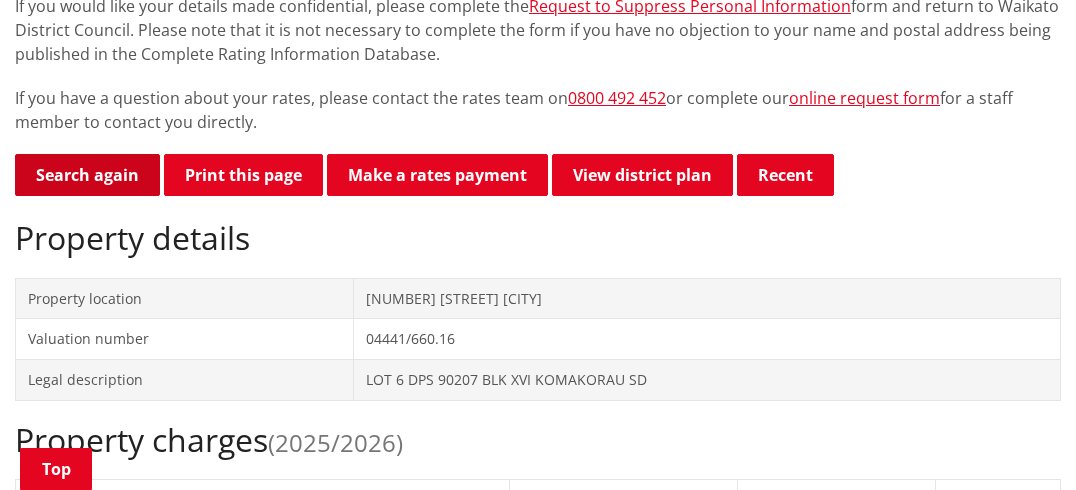 click on "Search again" at bounding box center (87, 175) 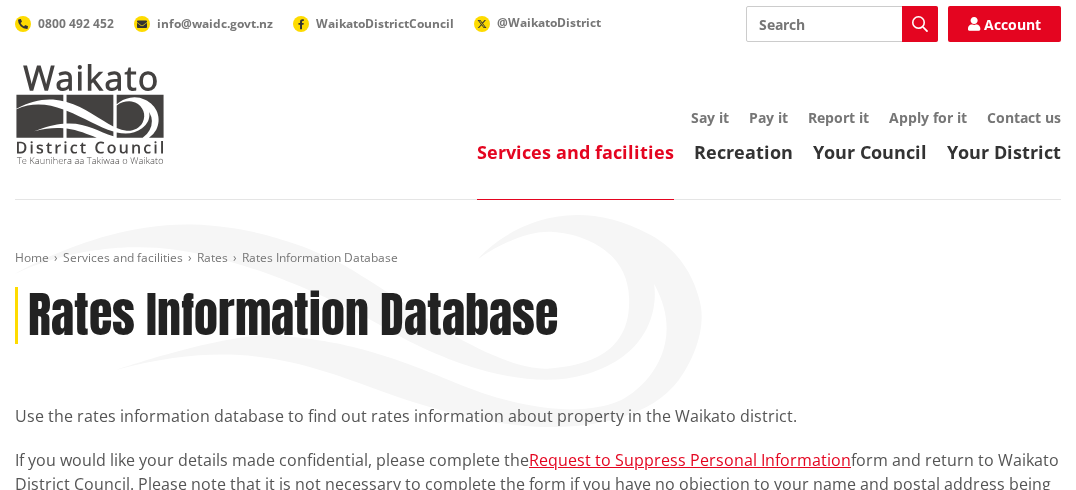 scroll, scrollTop: 0, scrollLeft: 0, axis: both 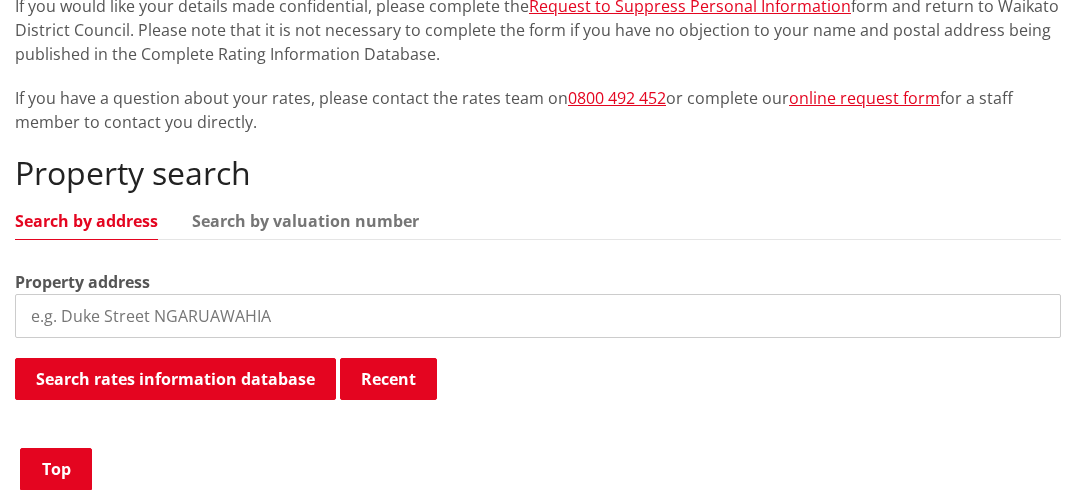 click at bounding box center [538, 316] 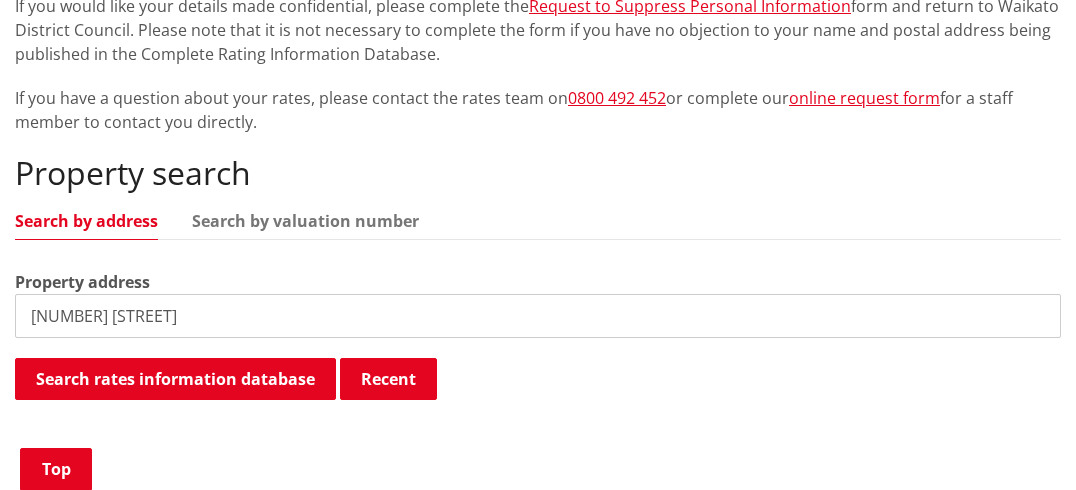 type on "1089b tauwhare" 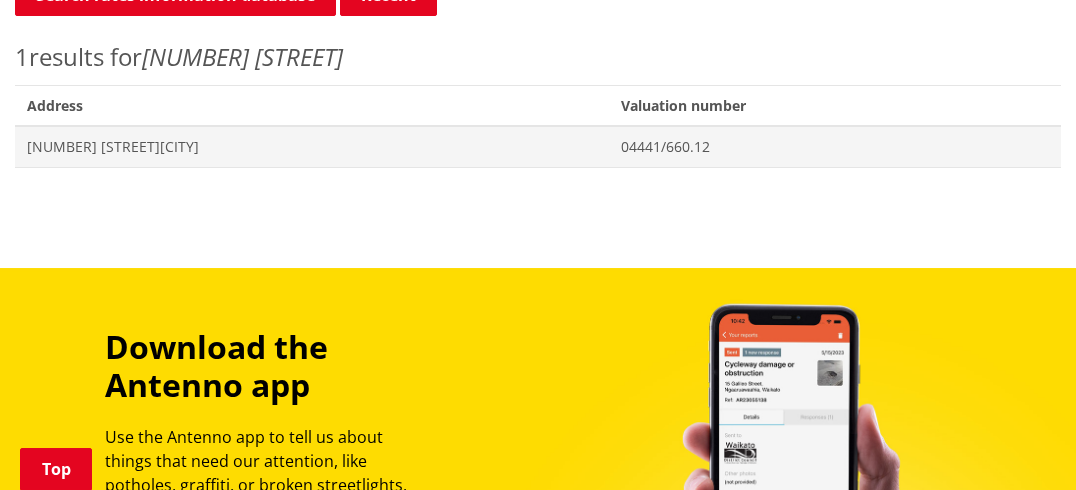 scroll, scrollTop: 908, scrollLeft: 0, axis: vertical 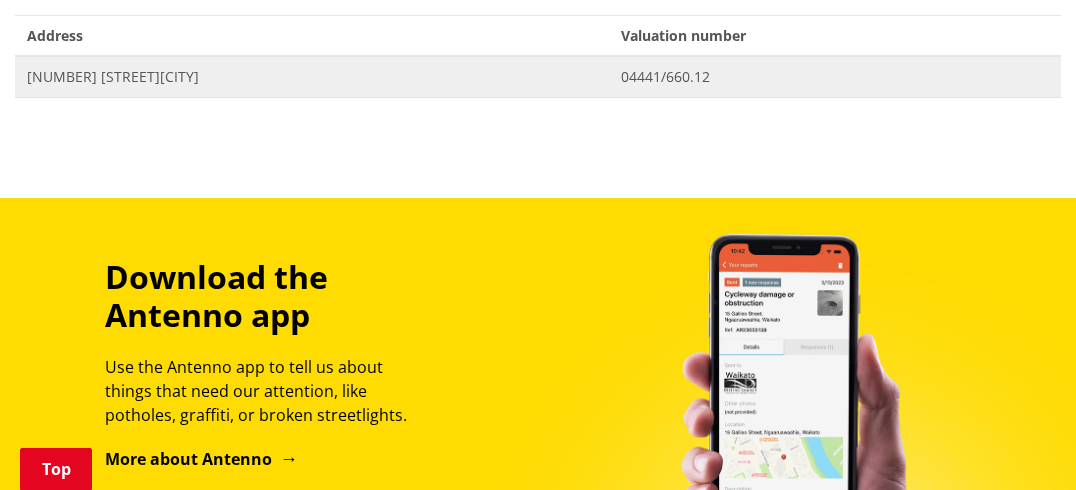 click on "[NUMBER] [STREET] [CITY]" at bounding box center (312, 77) 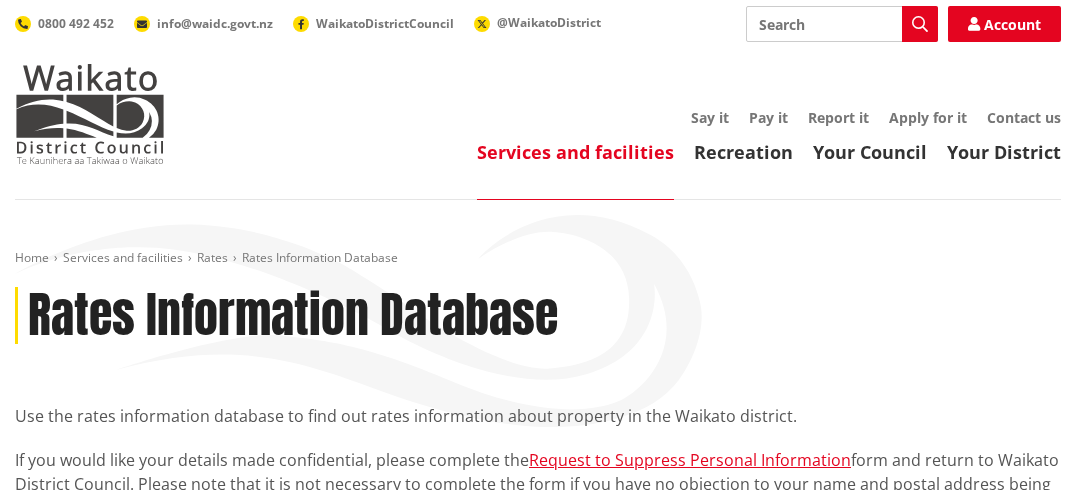 scroll, scrollTop: 0, scrollLeft: 0, axis: both 